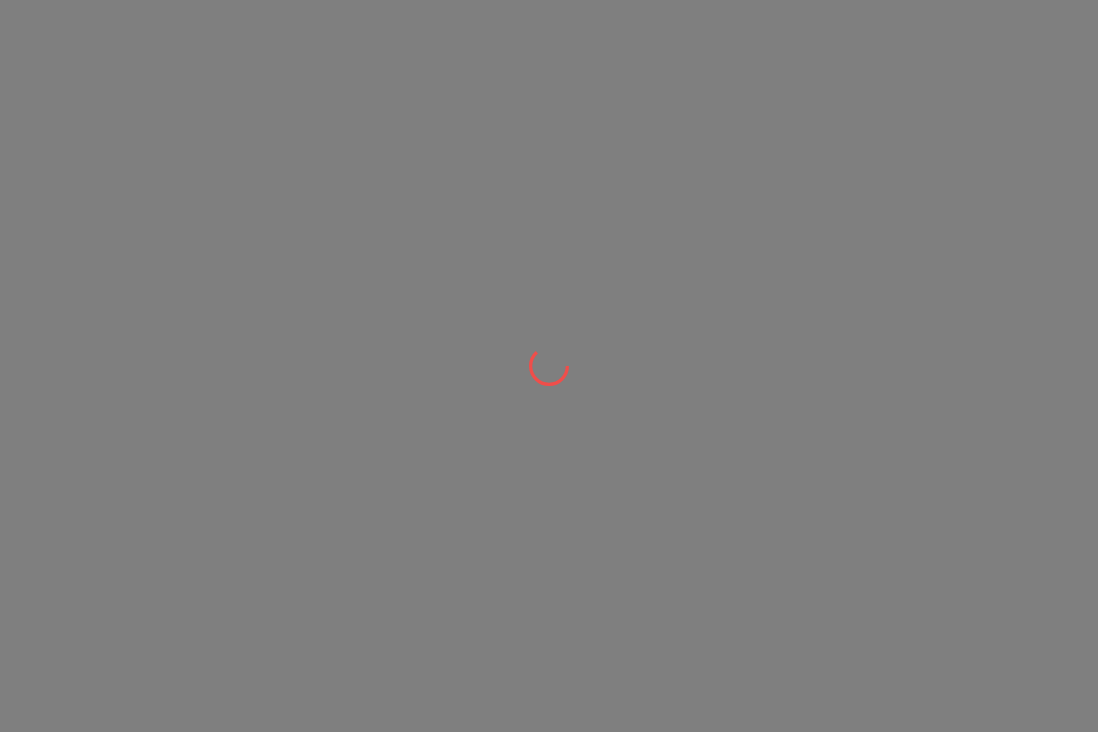 scroll, scrollTop: 0, scrollLeft: 0, axis: both 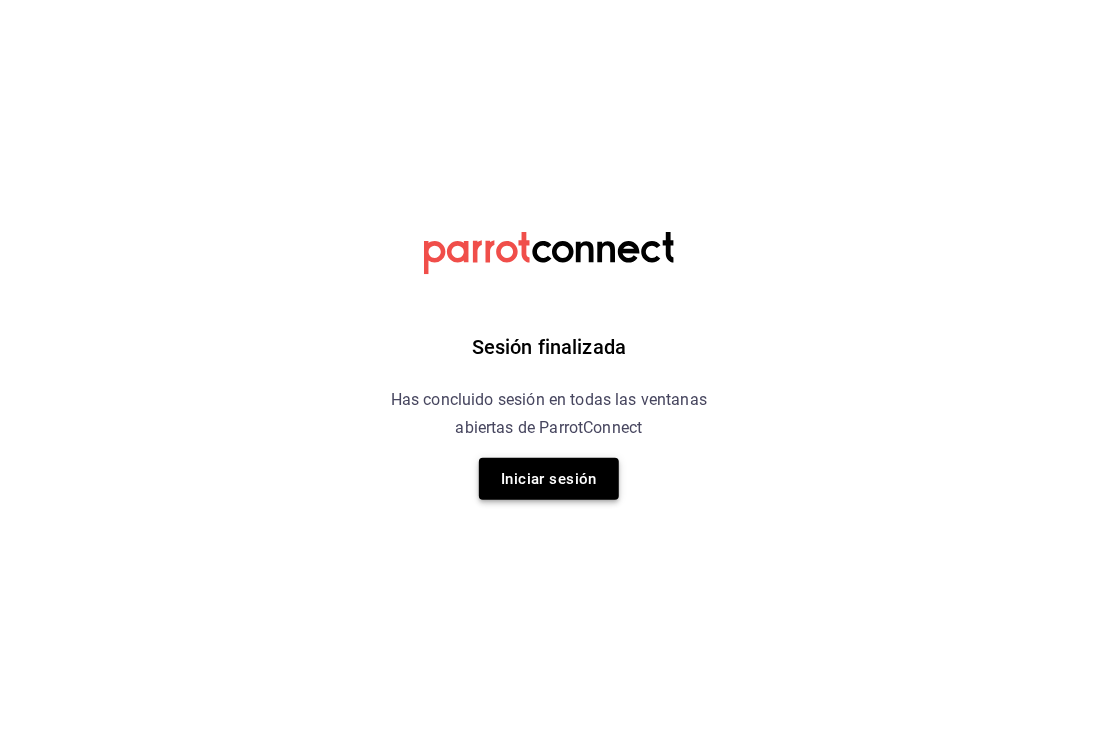 click on "Iniciar sesión" at bounding box center [549, 479] 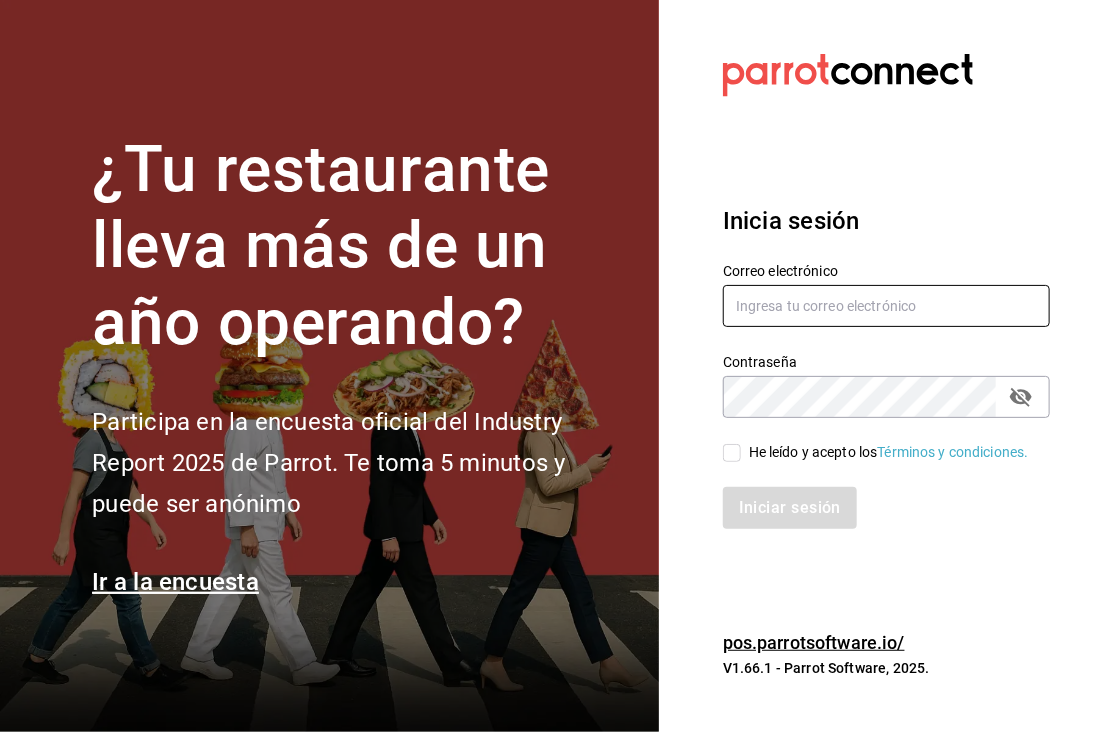 type on "[USERNAME]@example.com" 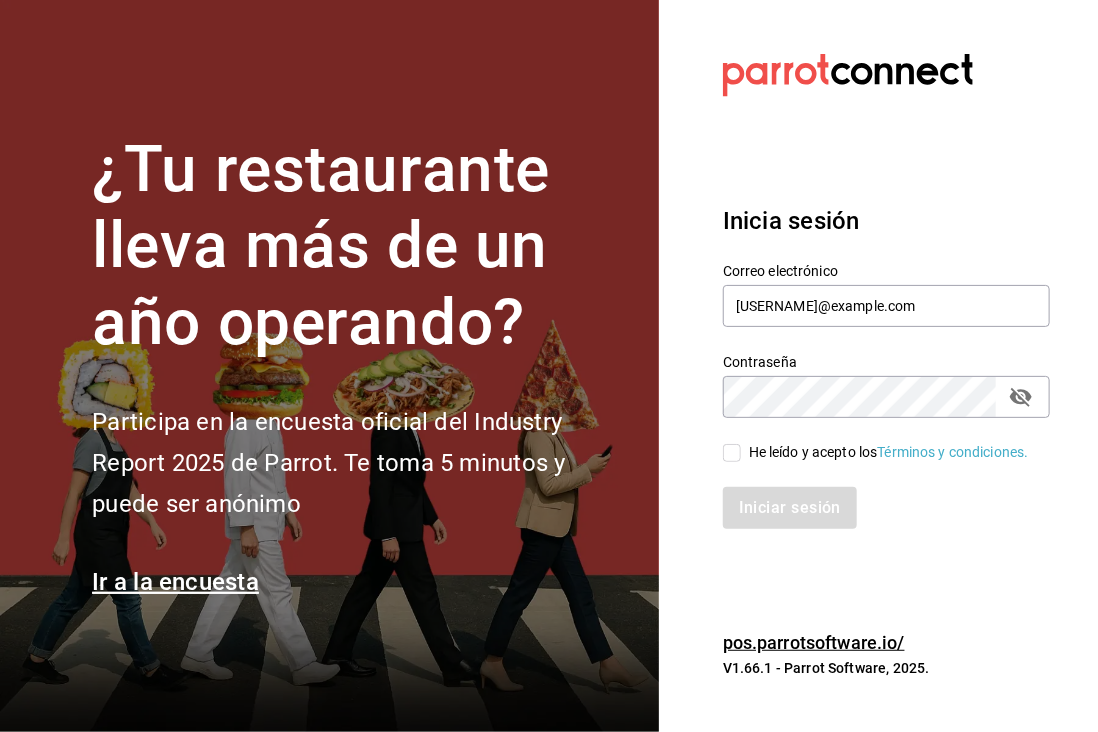 click on "He leído y acepto los  Términos y condiciones." at bounding box center (876, 452) 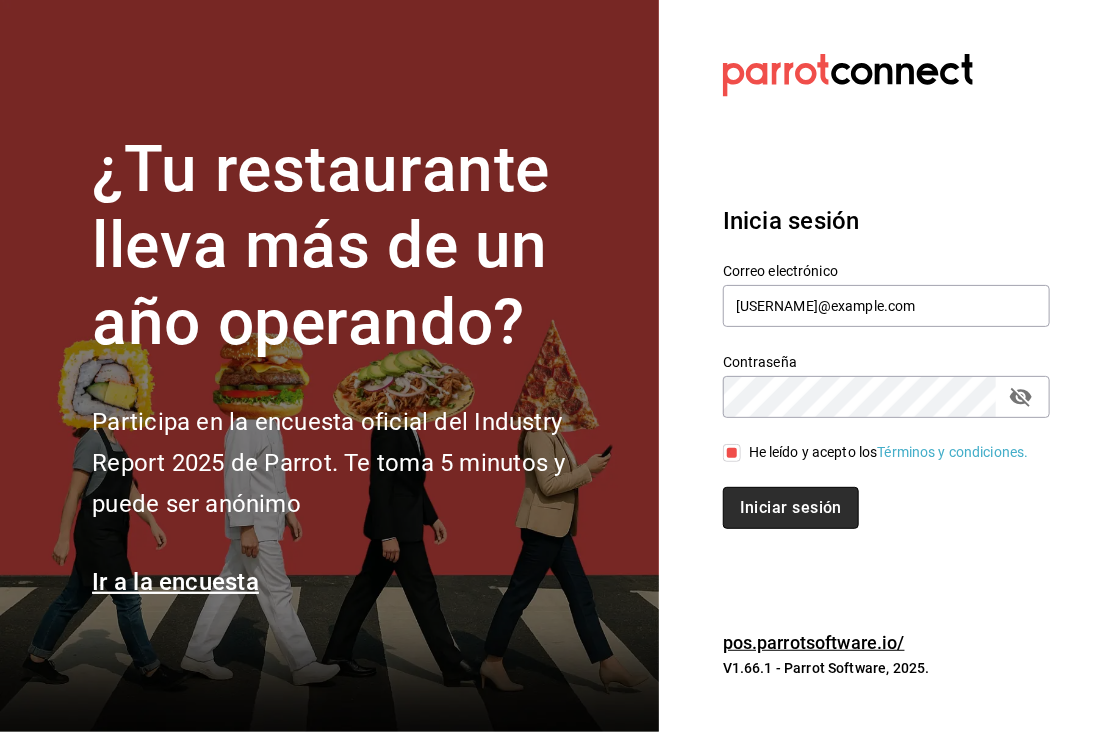 click on "Iniciar sesión" at bounding box center (791, 508) 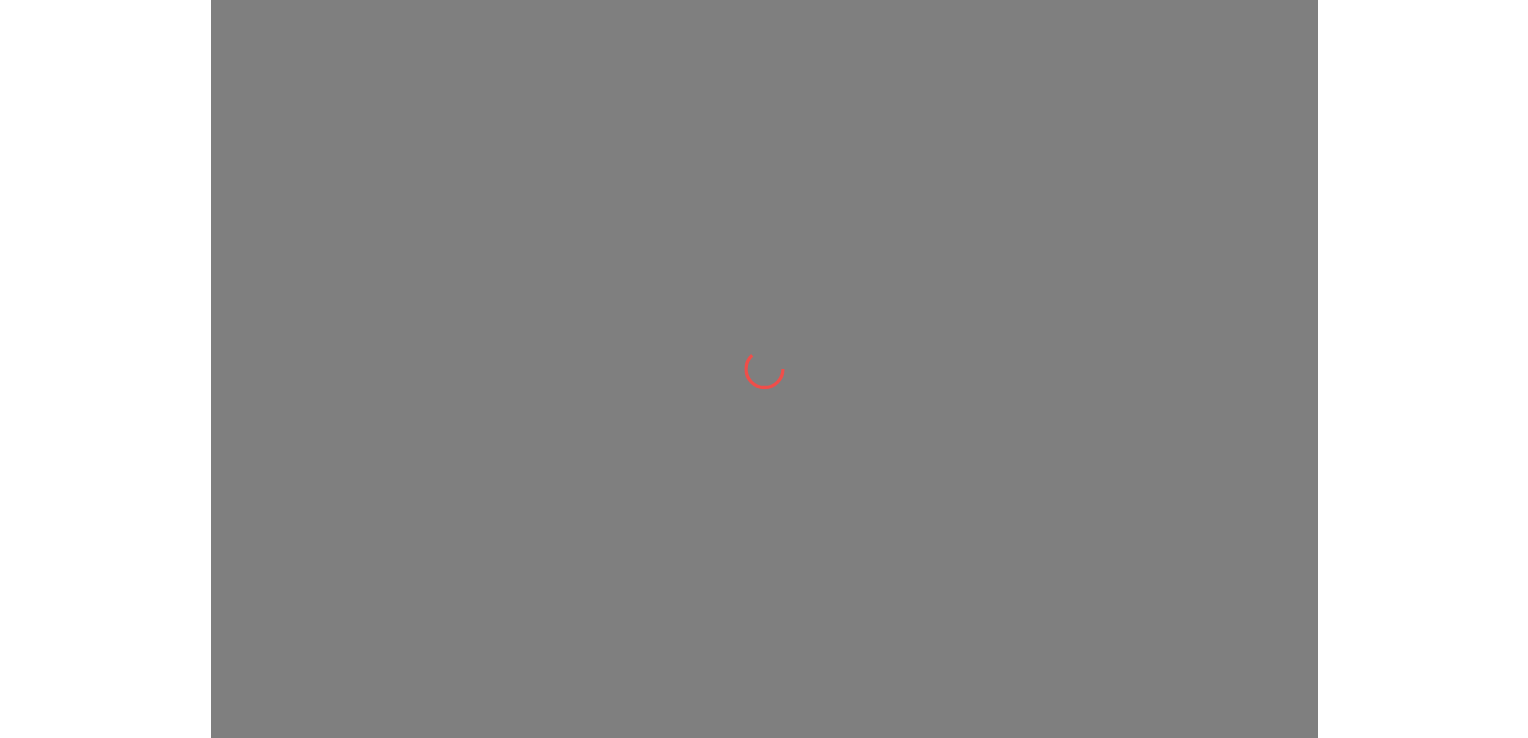 scroll, scrollTop: 0, scrollLeft: 0, axis: both 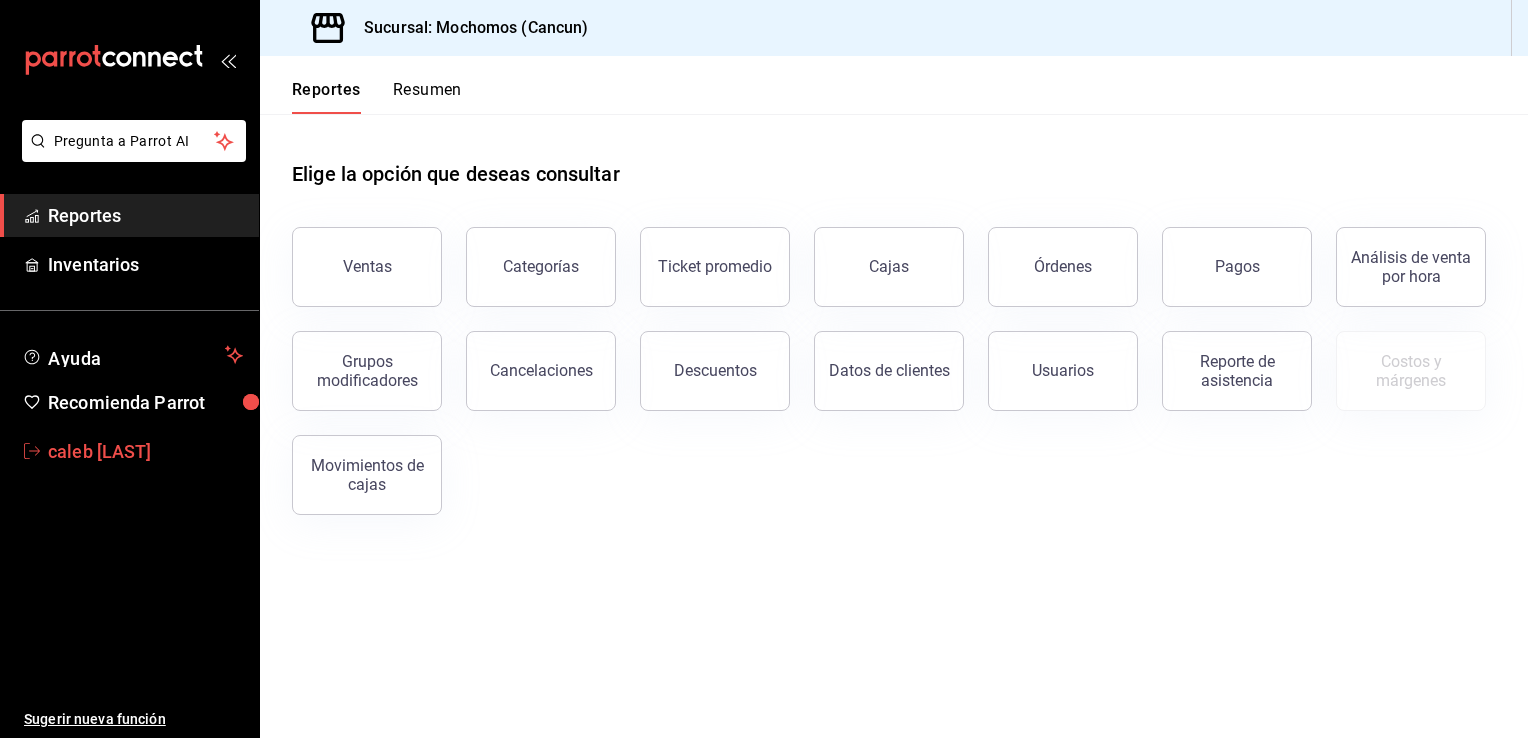 click on "caleb franco" at bounding box center [145, 451] 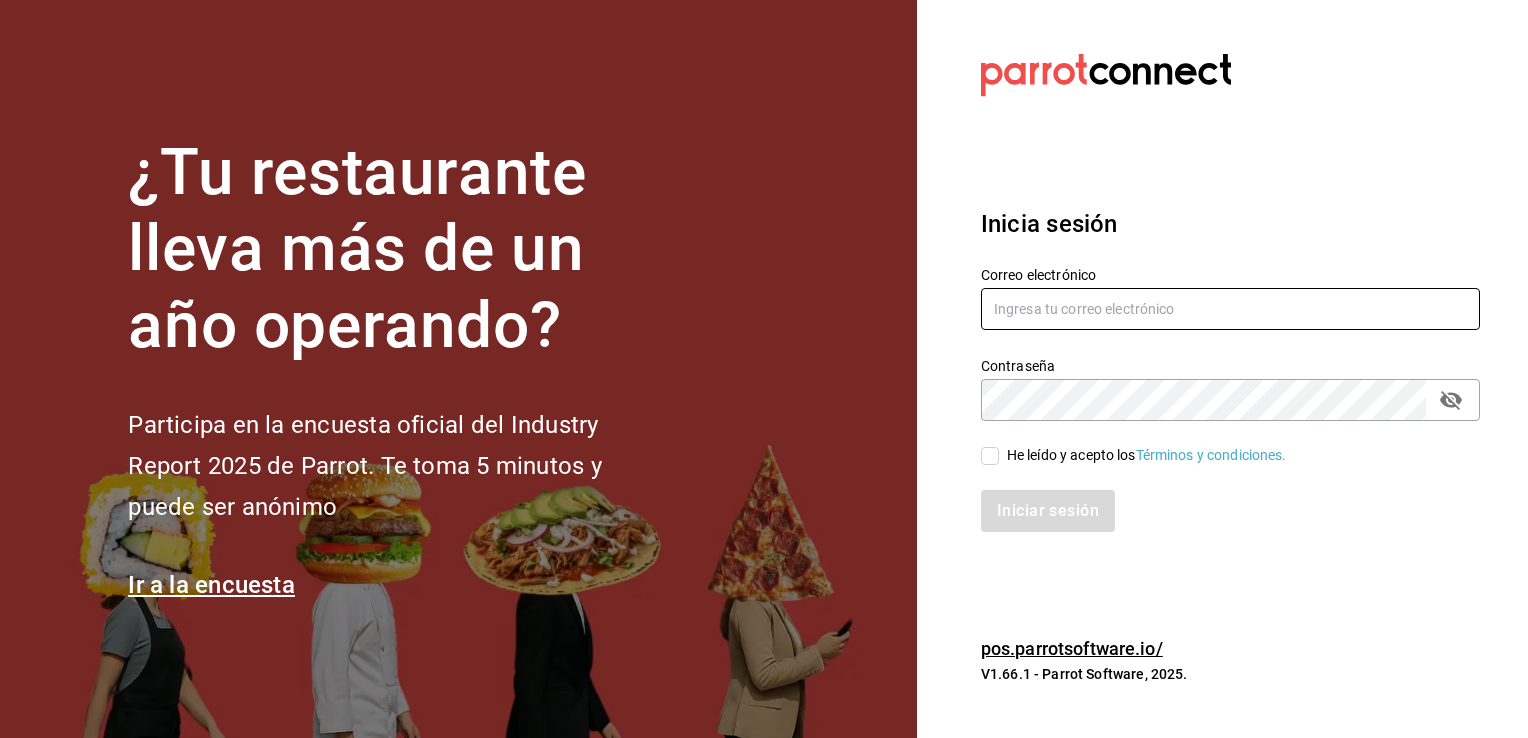 type on "[USERNAME]@example.com" 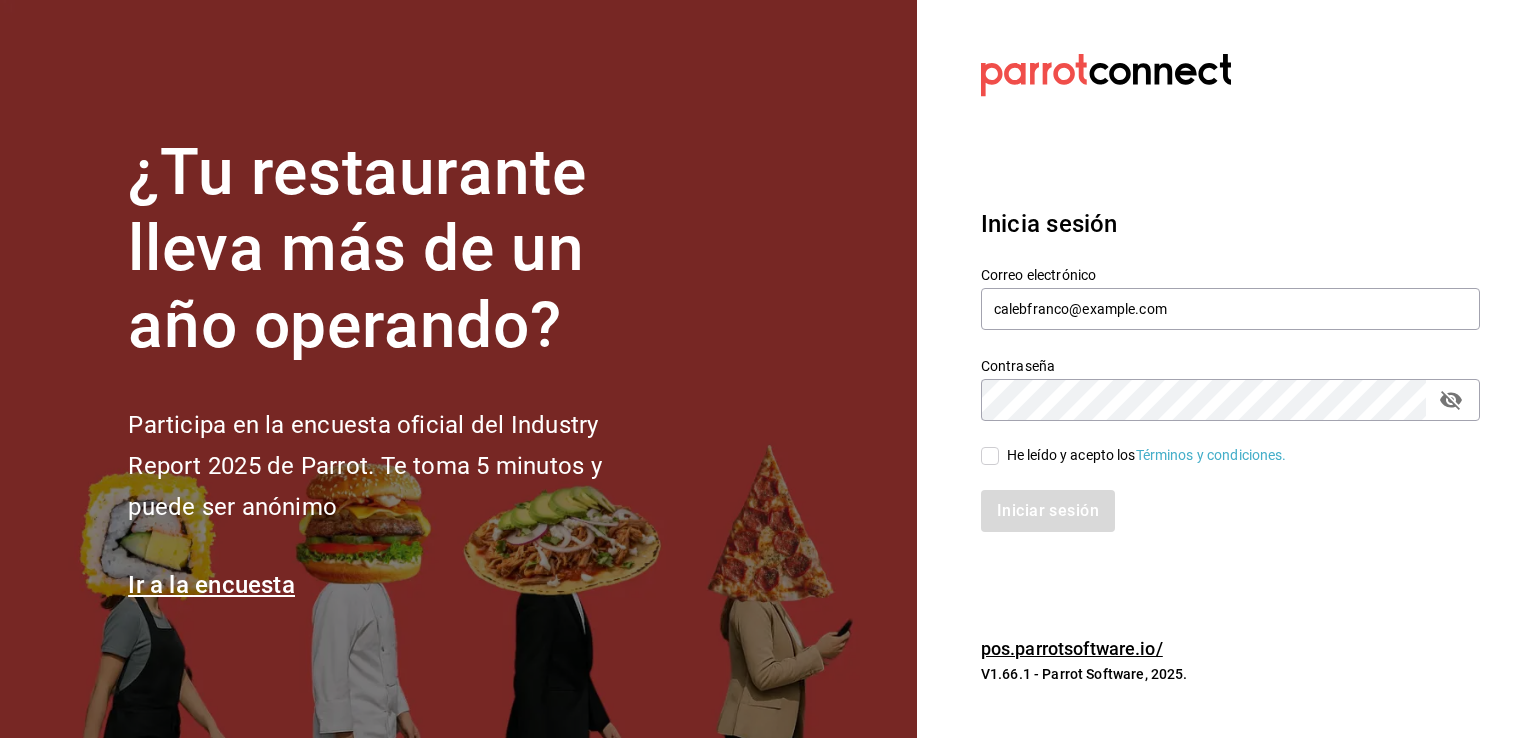 click on "He leído y acepto los  Términos y condiciones." at bounding box center [990, 456] 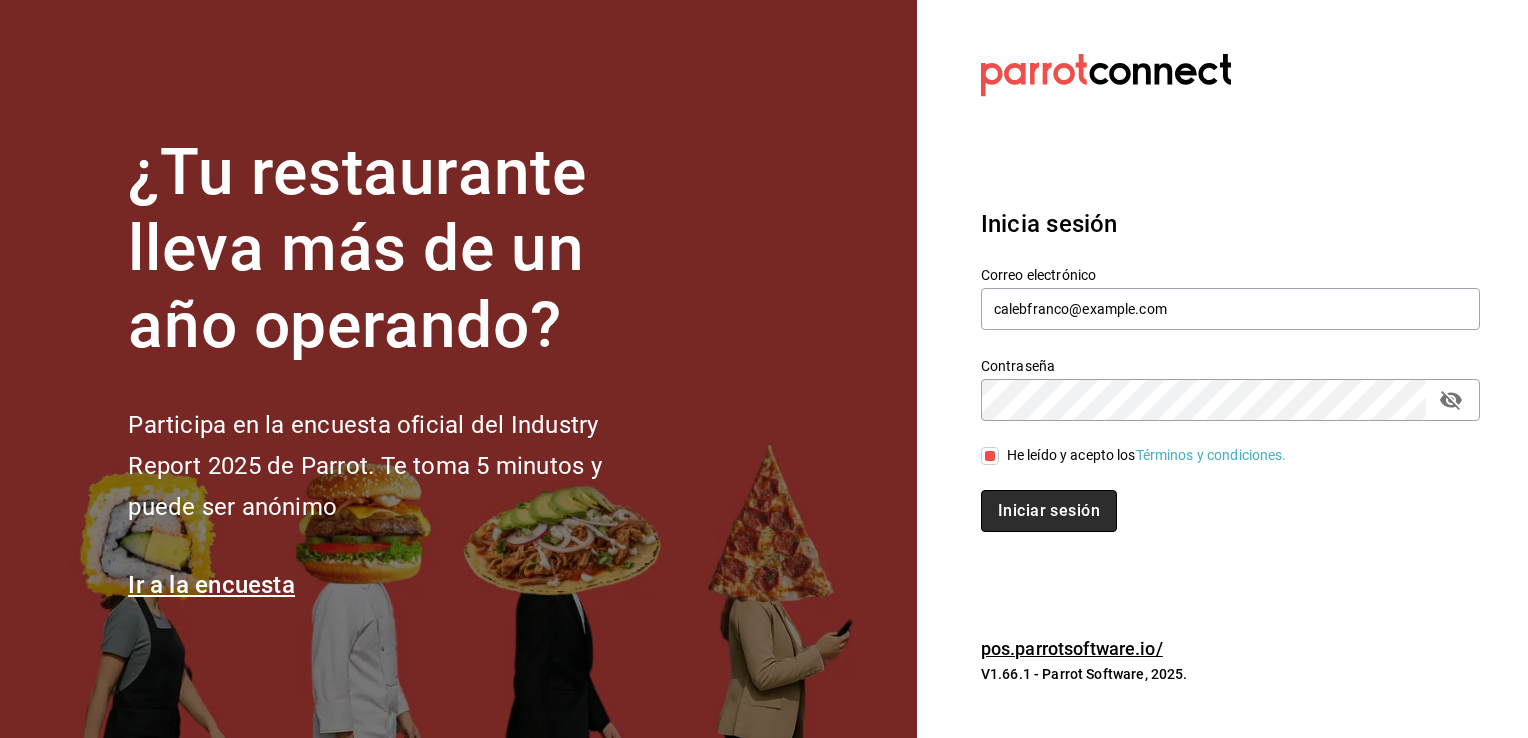 click on "Iniciar sesión" at bounding box center [1049, 511] 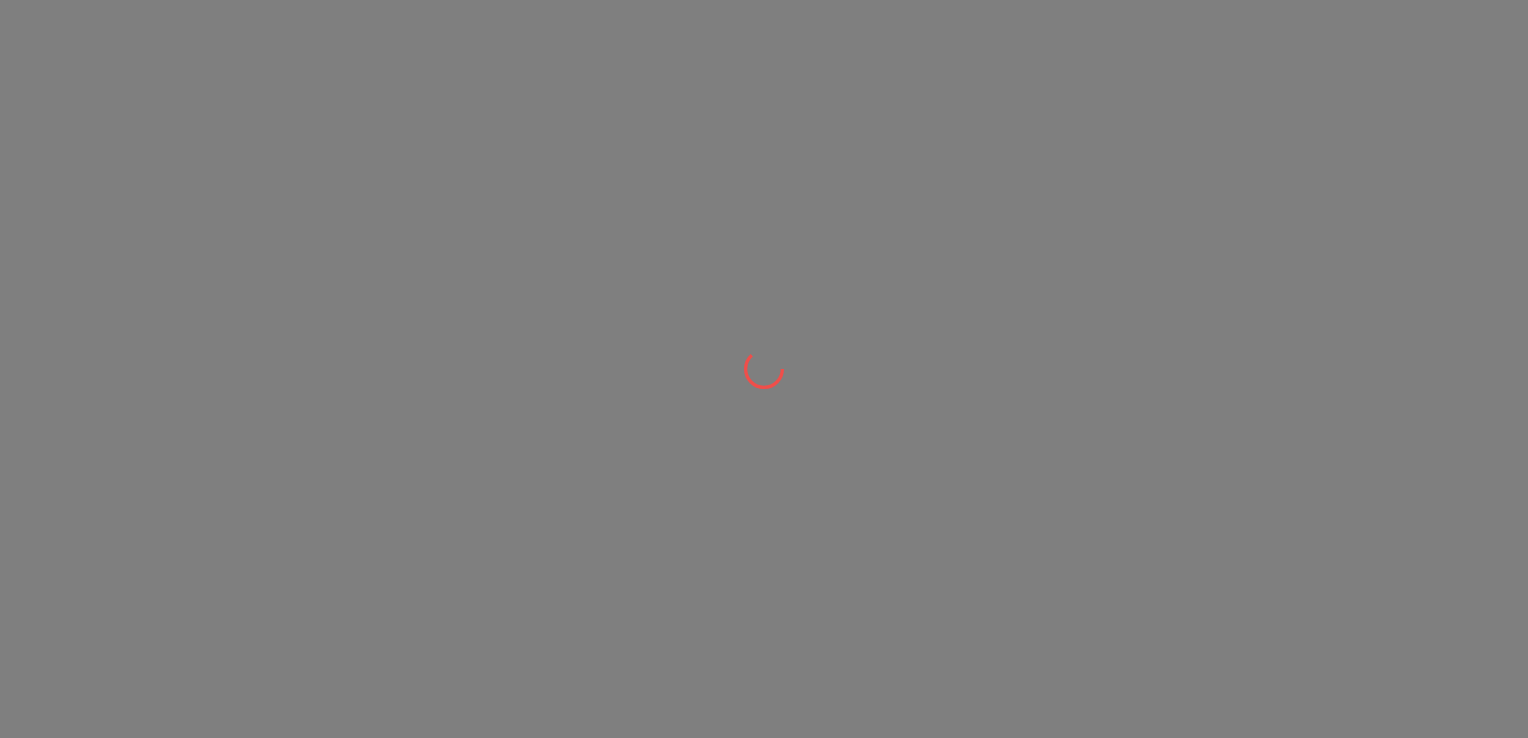 scroll, scrollTop: 0, scrollLeft: 0, axis: both 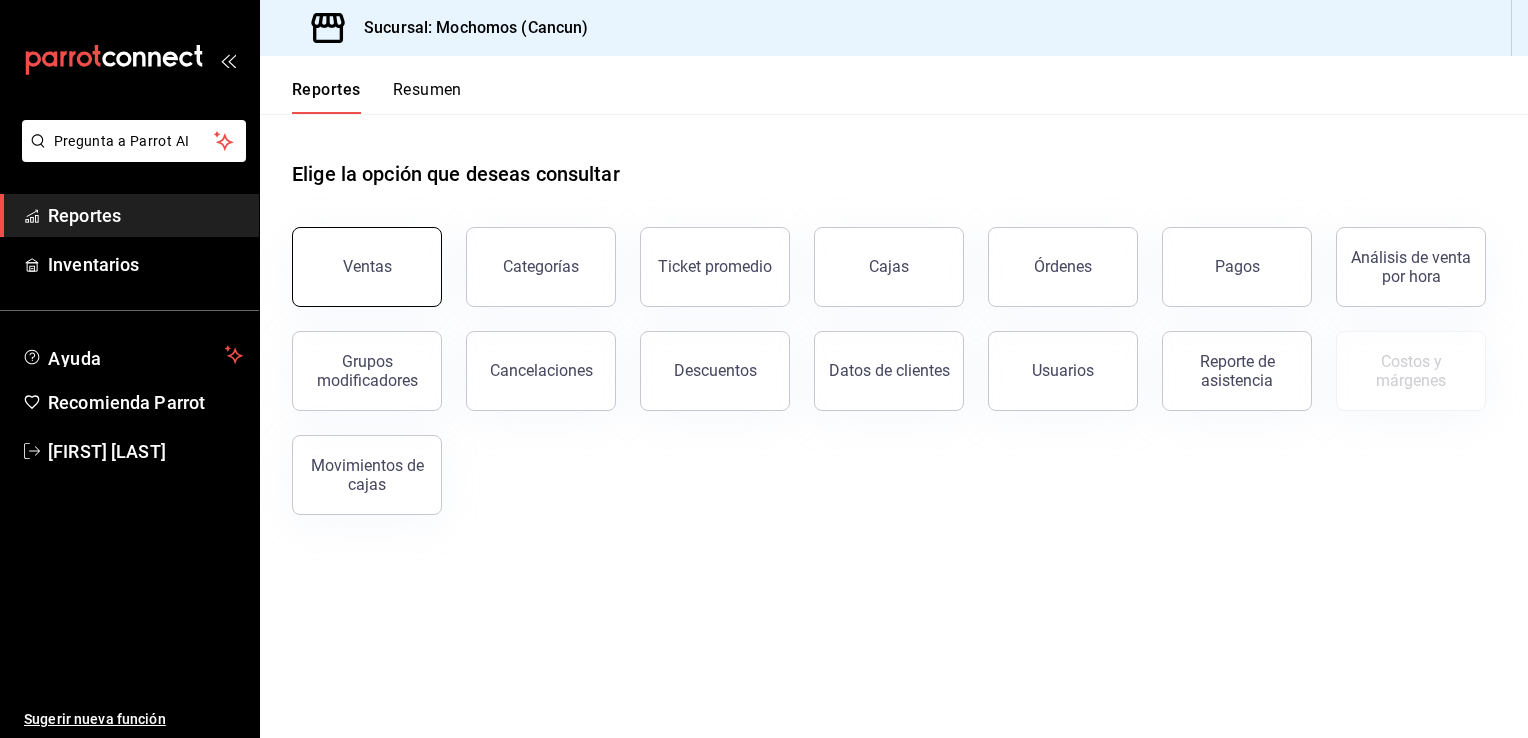 click on "Ventas" at bounding box center [367, 266] 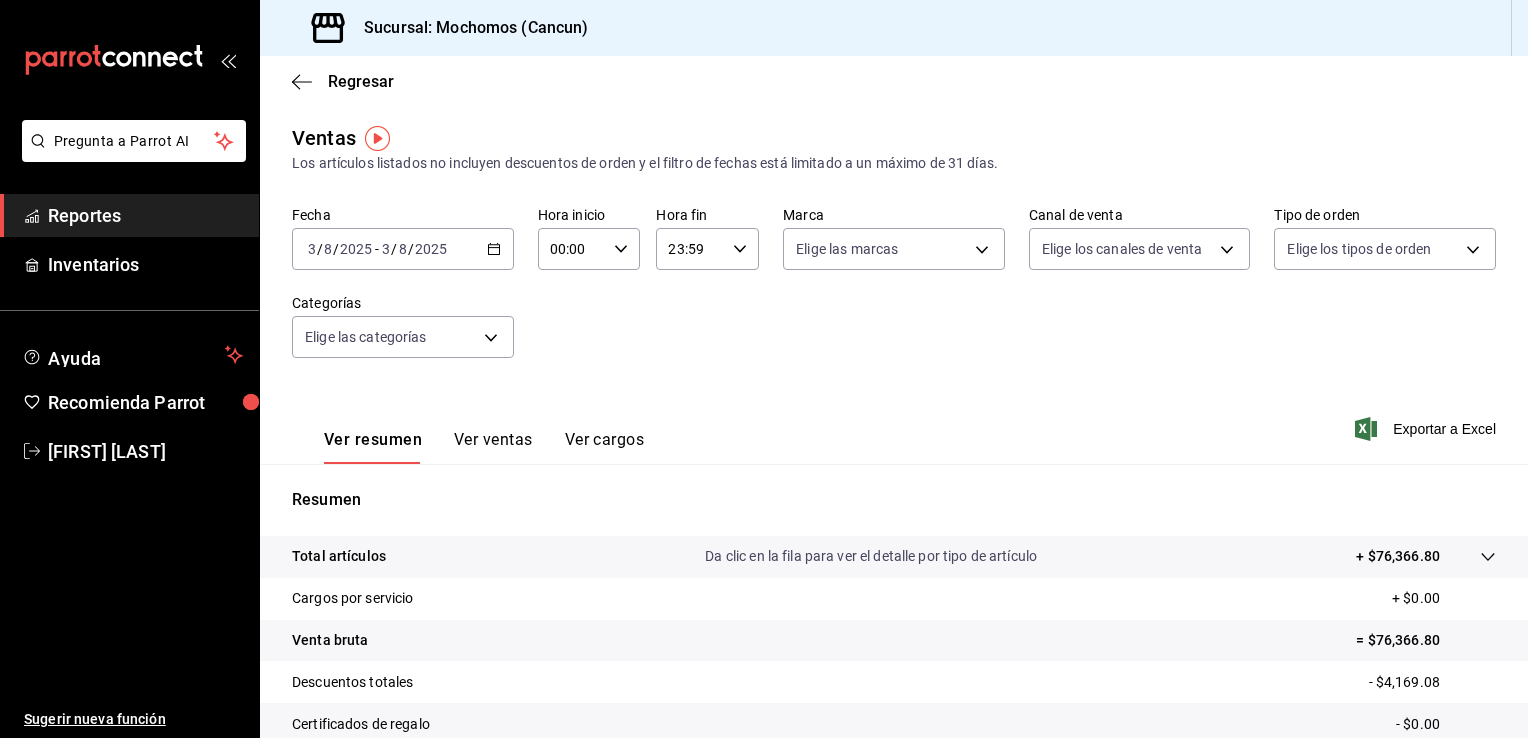 click 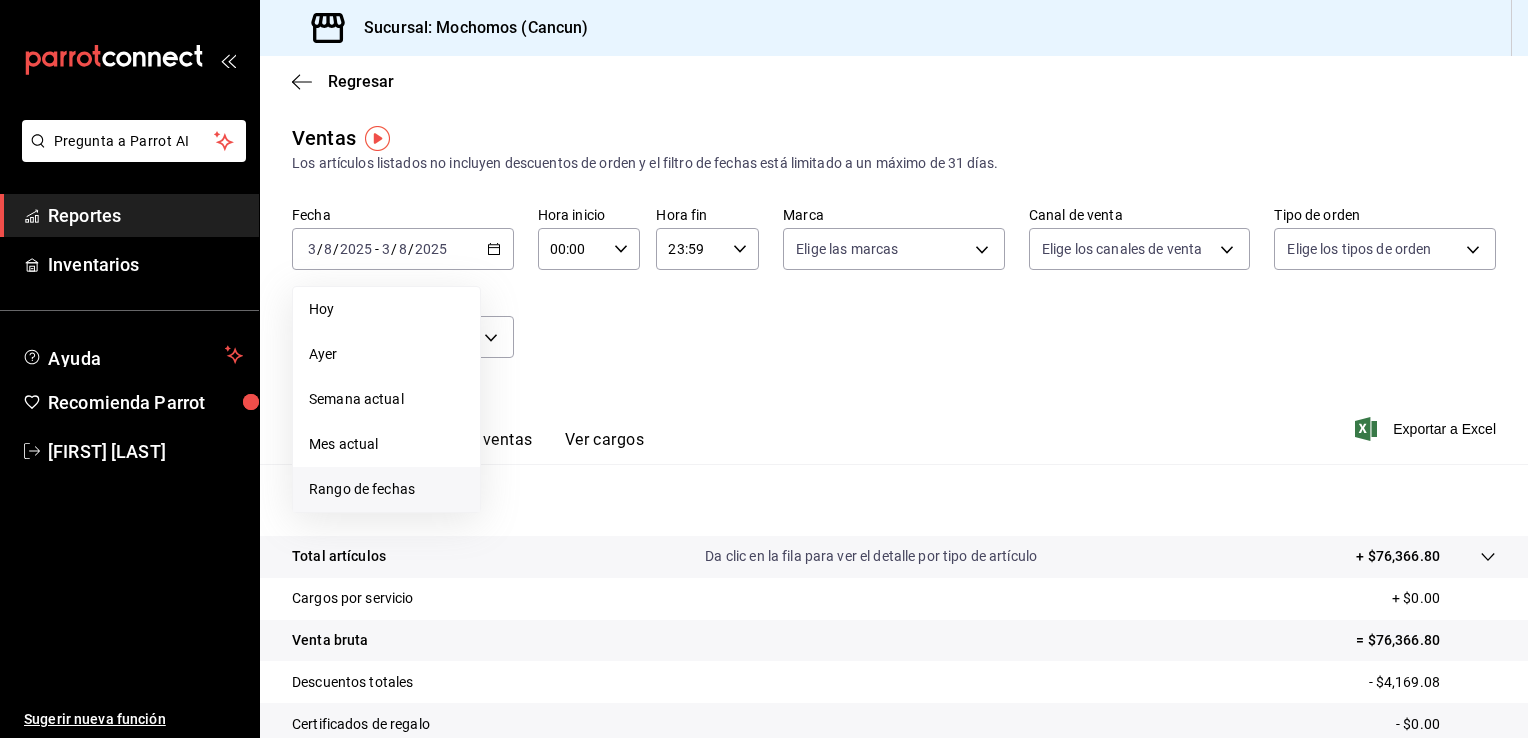 click on "Rango de fechas" at bounding box center (386, 489) 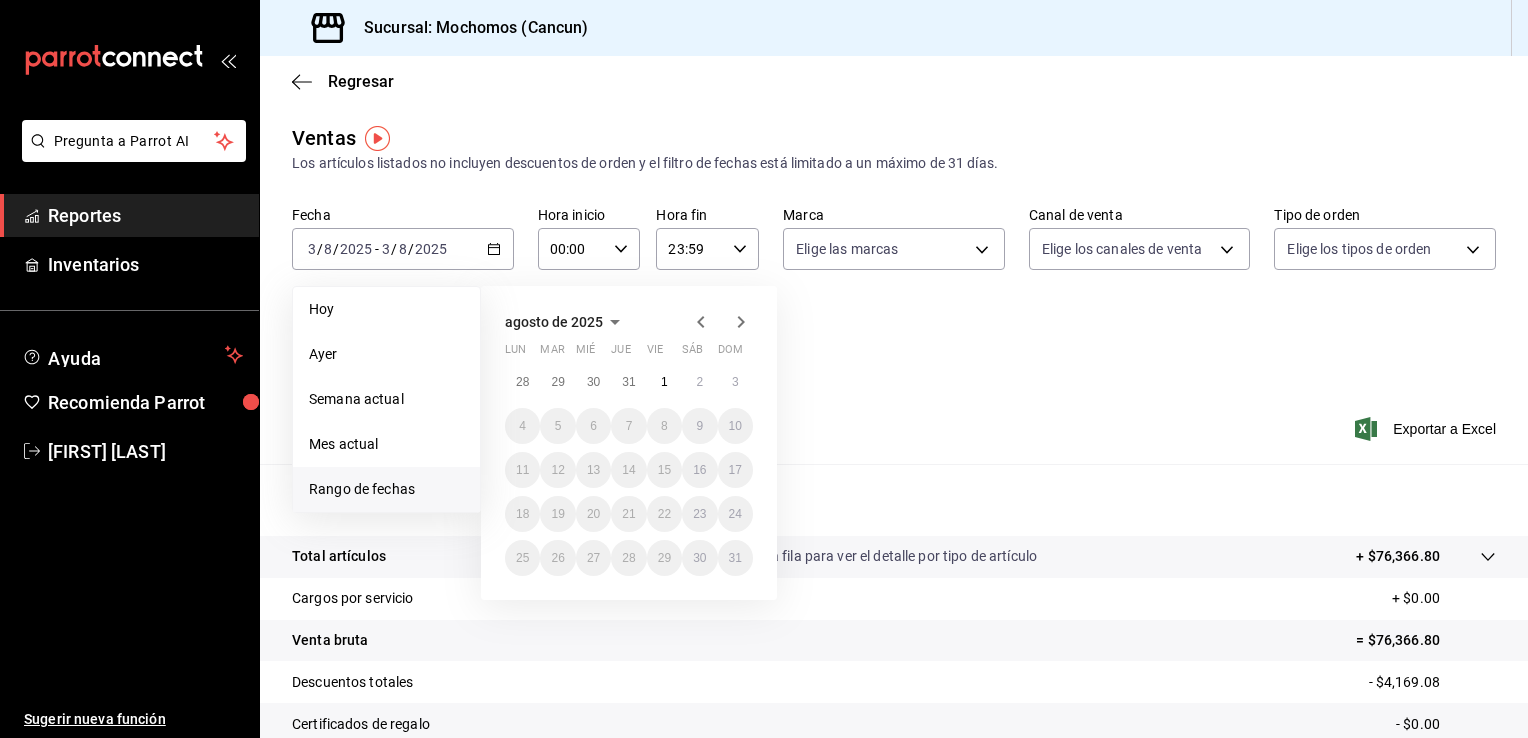 click 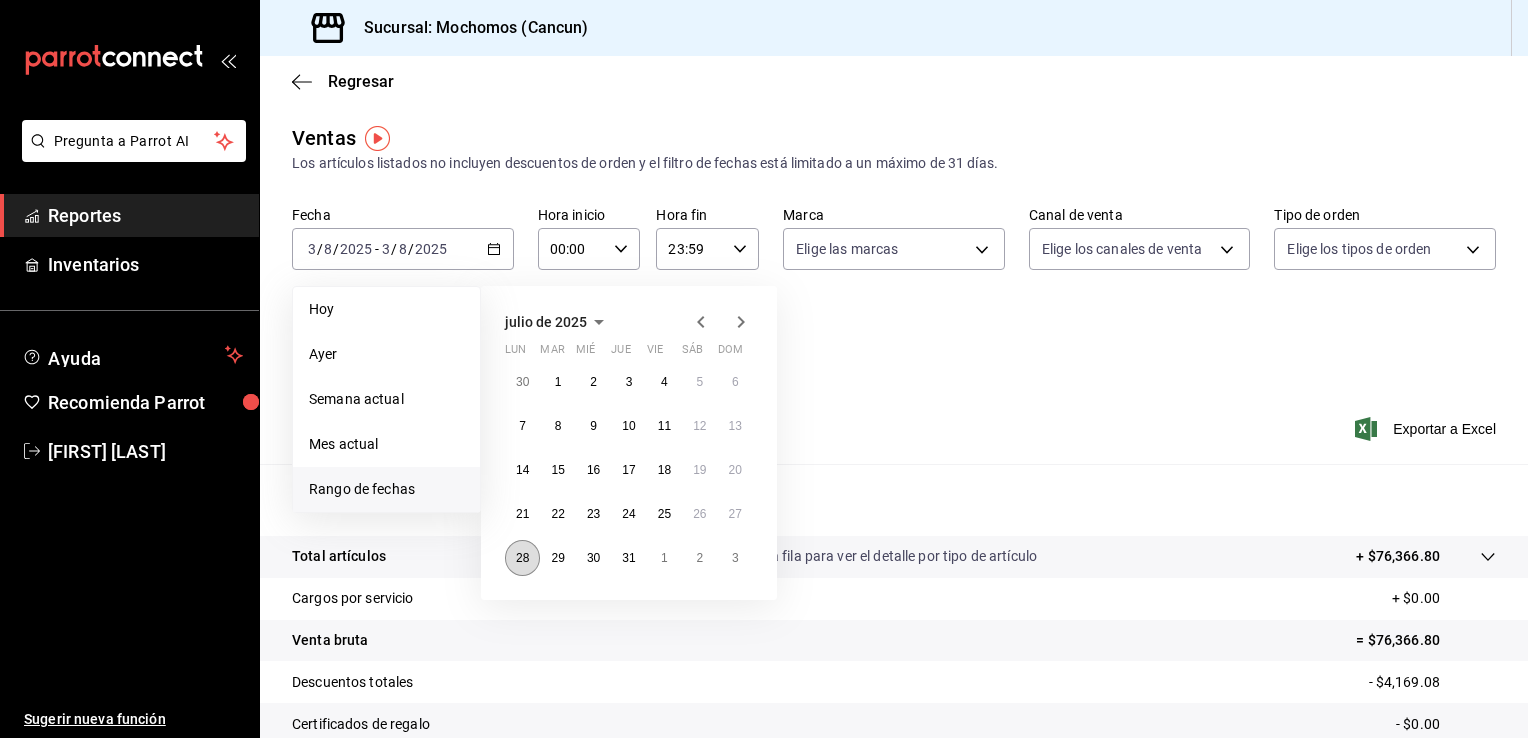 click on "28" at bounding box center [522, 558] 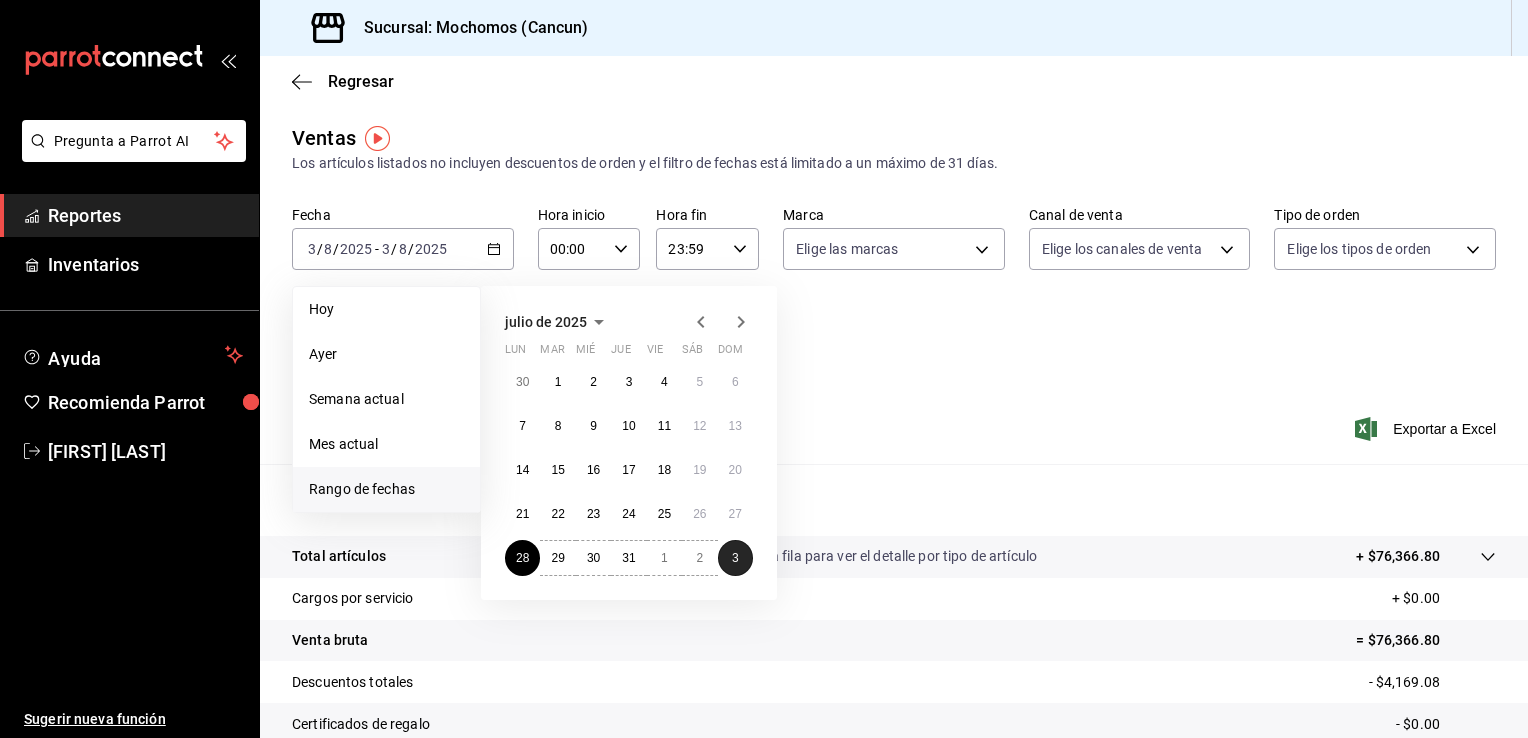 click on "3" at bounding box center [735, 558] 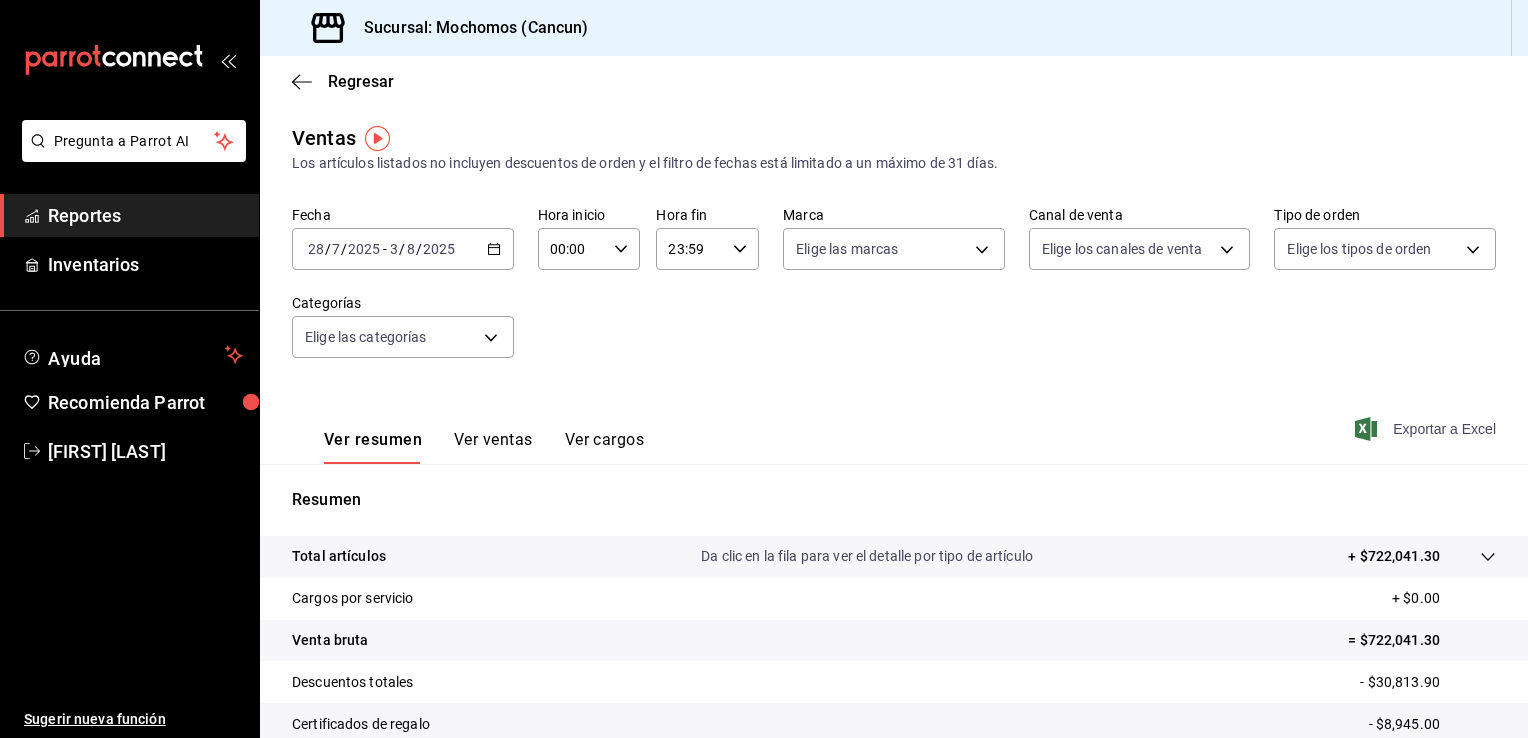 click on "Exportar a Excel" at bounding box center (1427, 429) 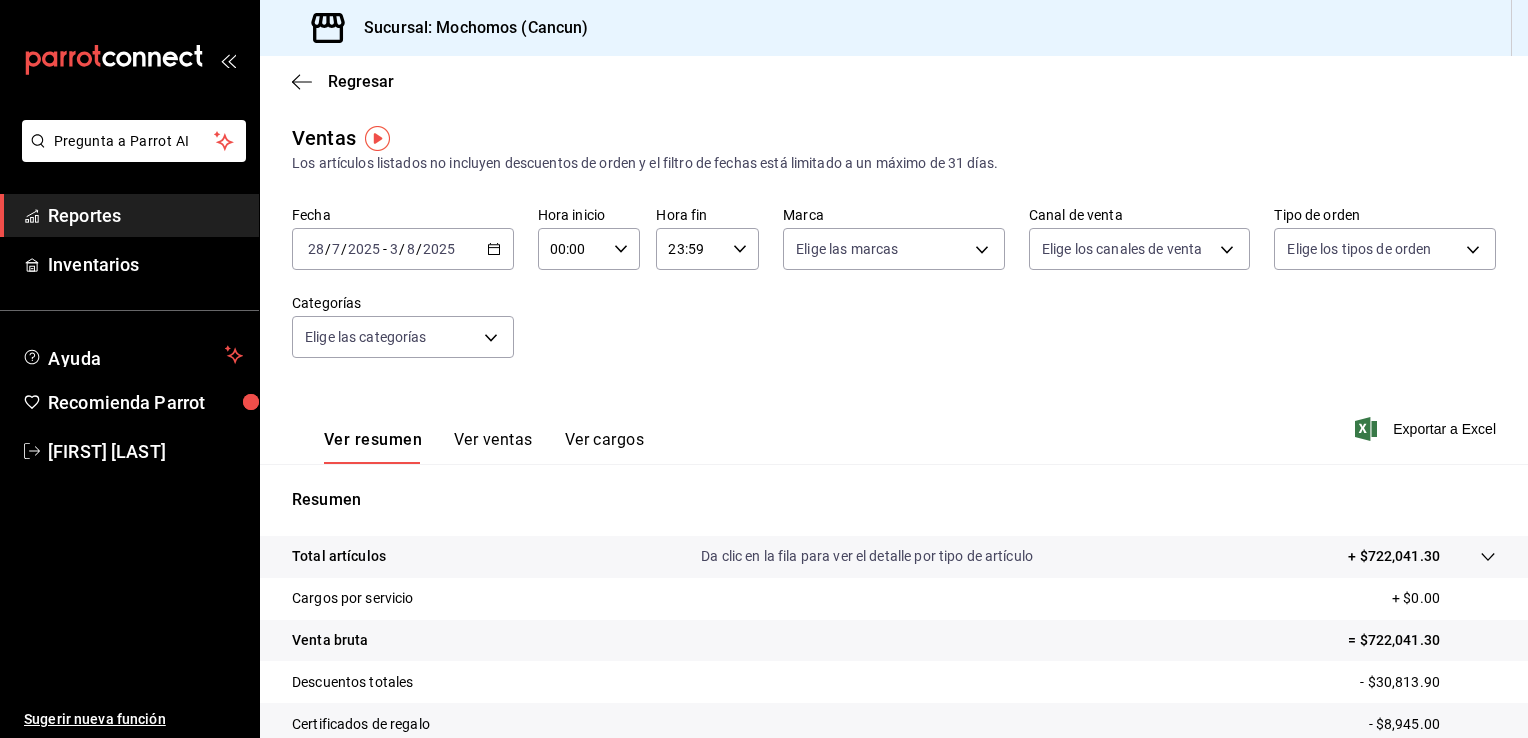 click 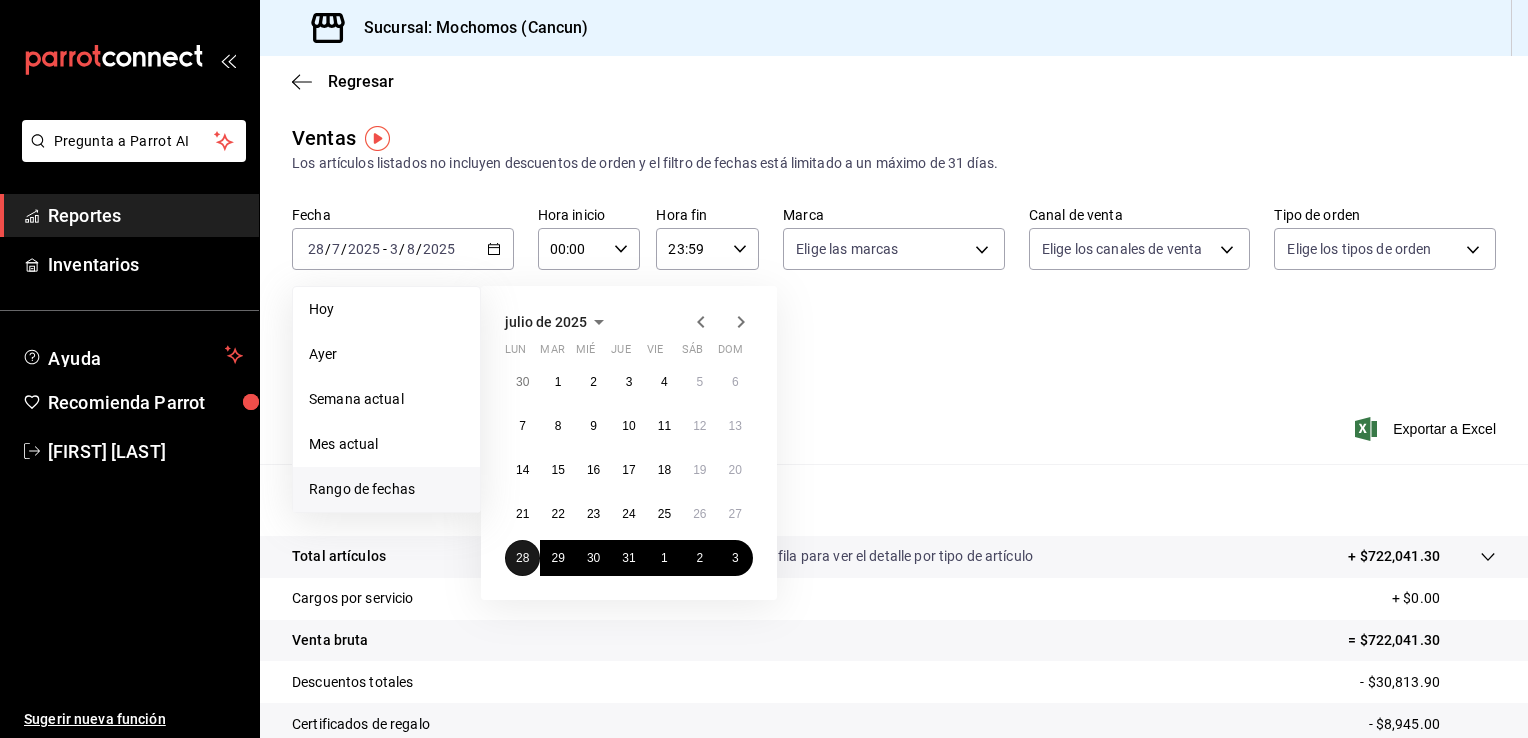click on "28" at bounding box center (522, 558) 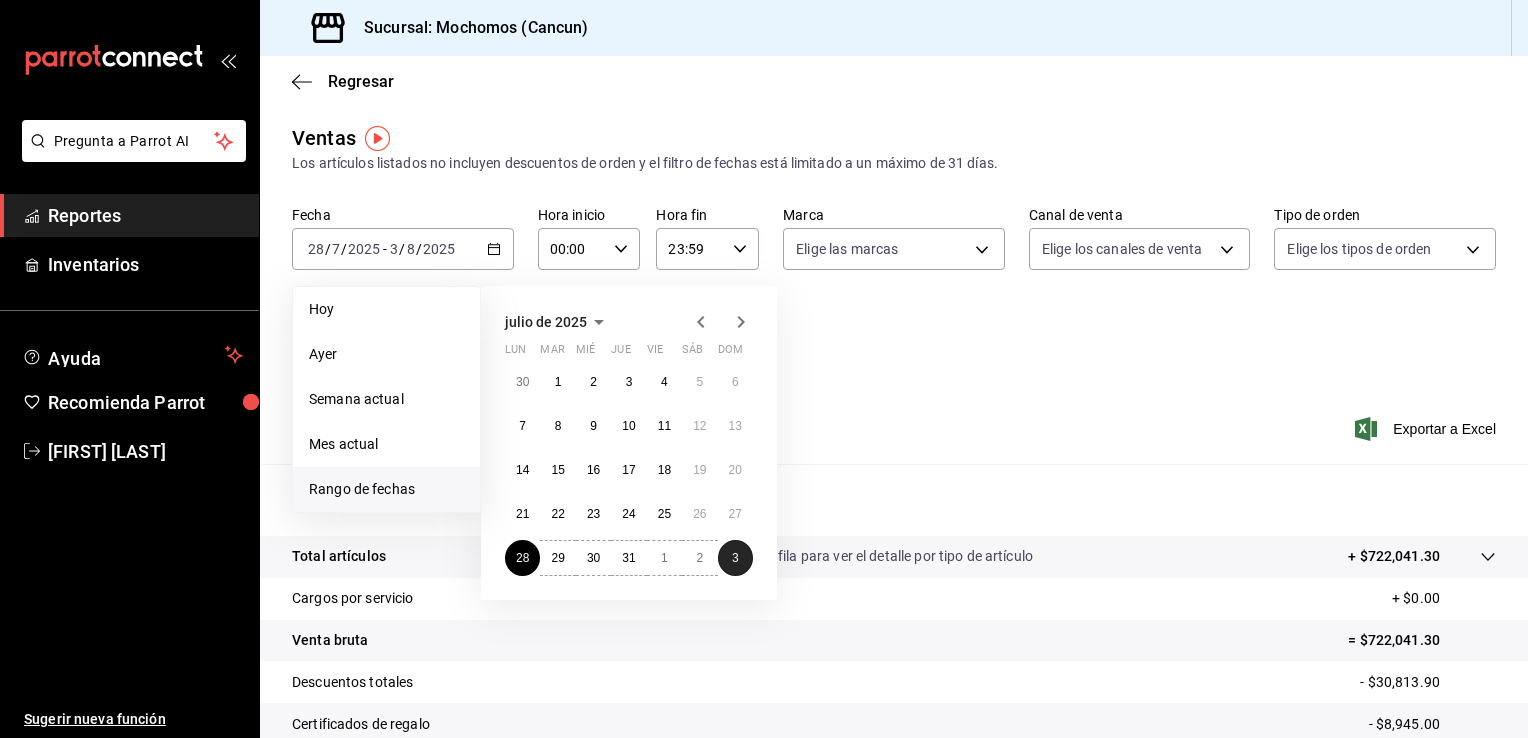 click on "3" at bounding box center [735, 558] 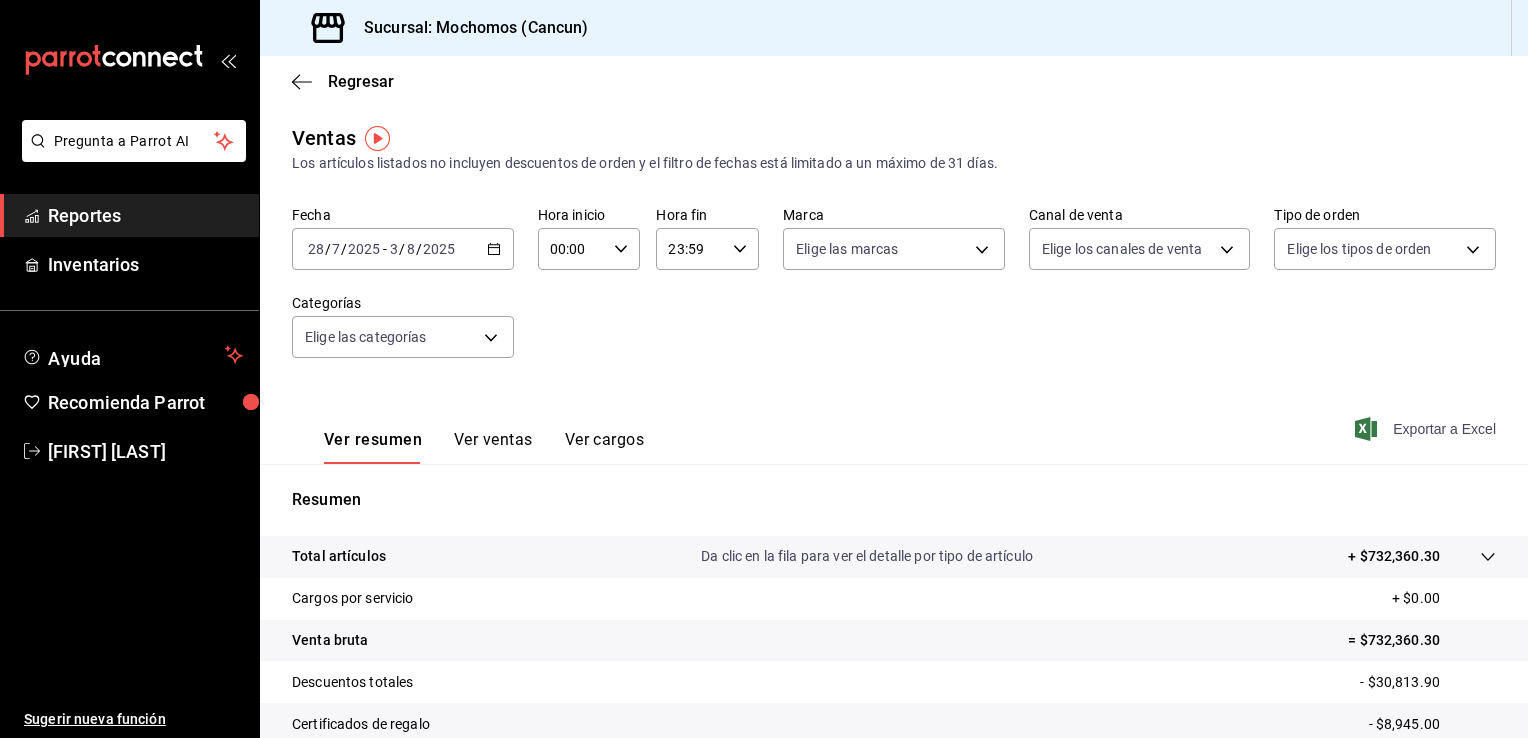 click on "Exportar a Excel" at bounding box center [1427, 429] 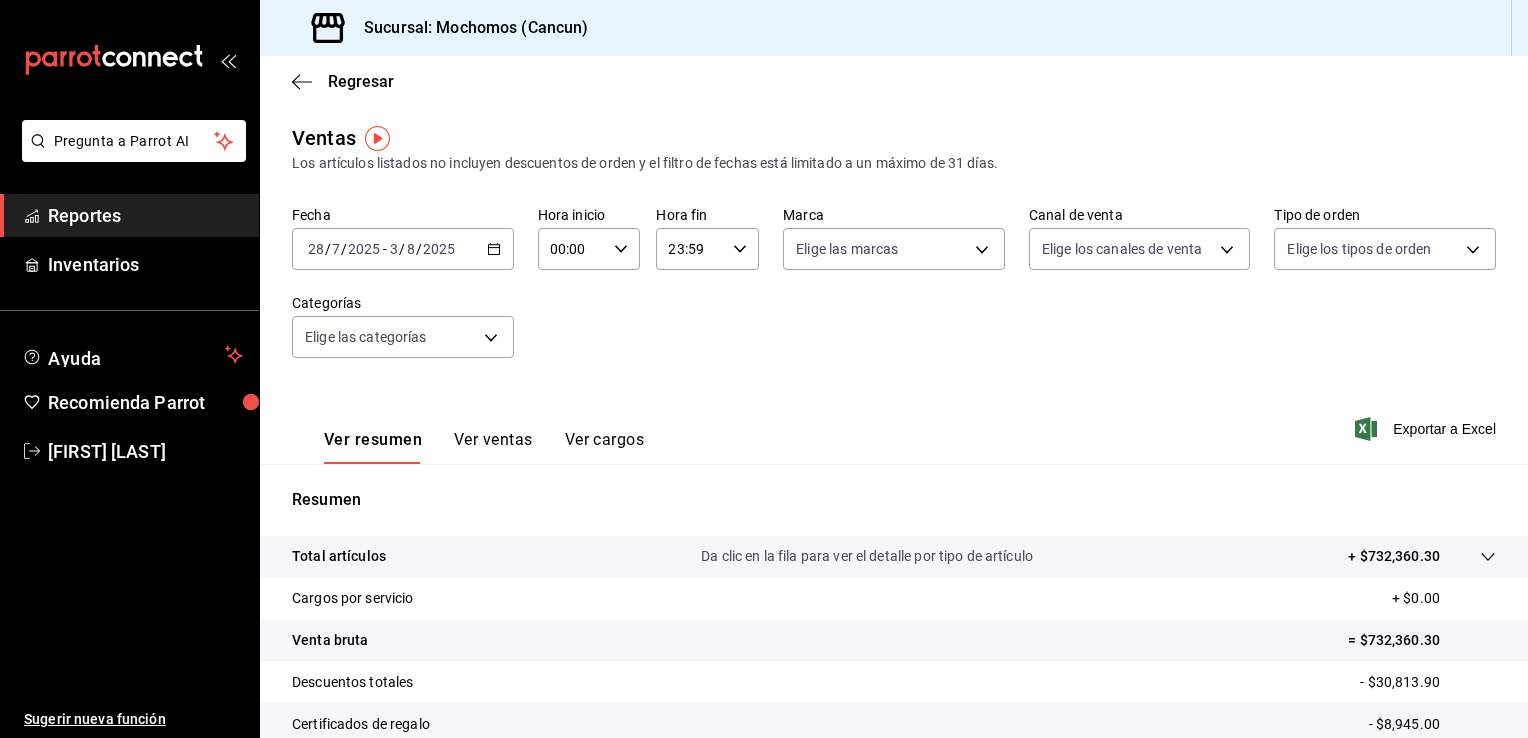 click 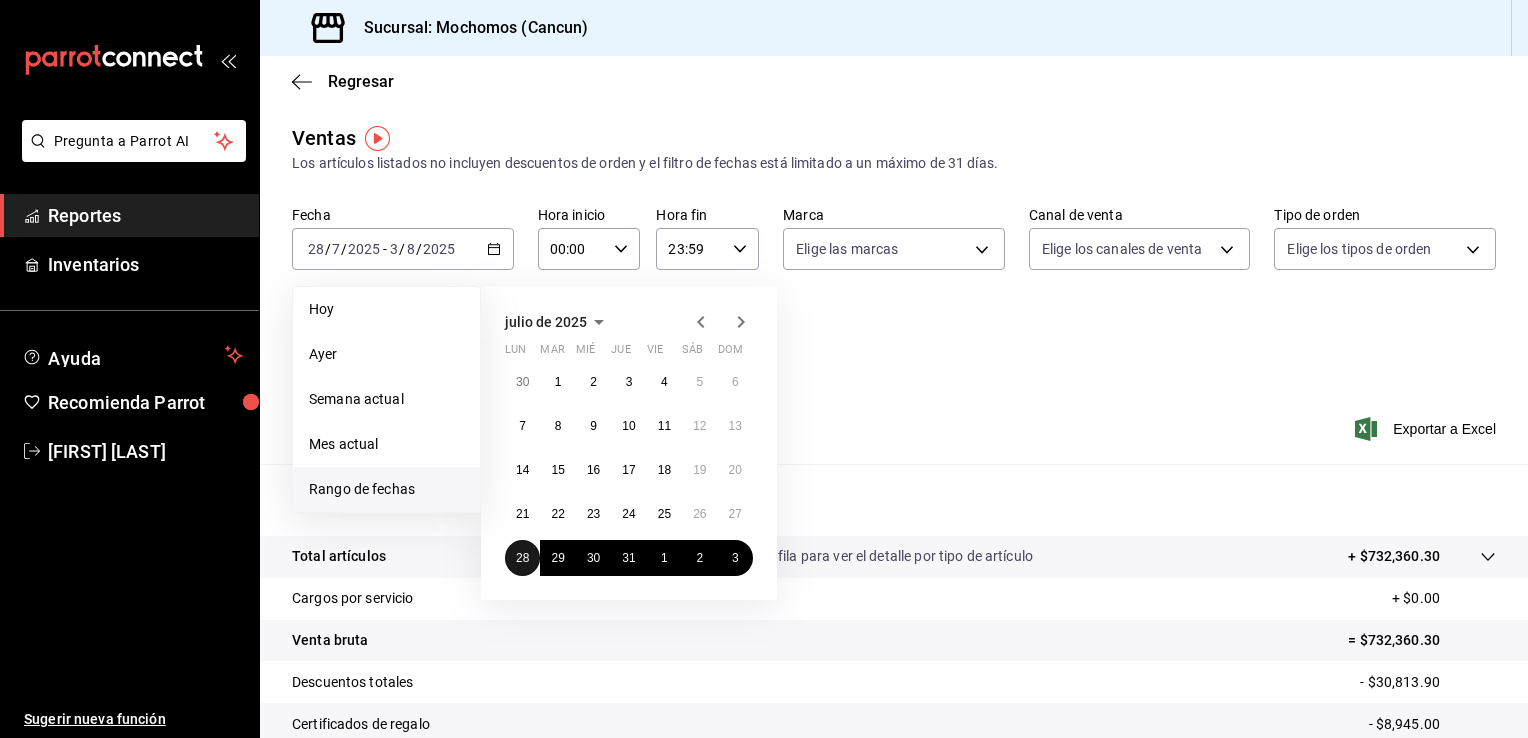 click on "28" at bounding box center [522, 558] 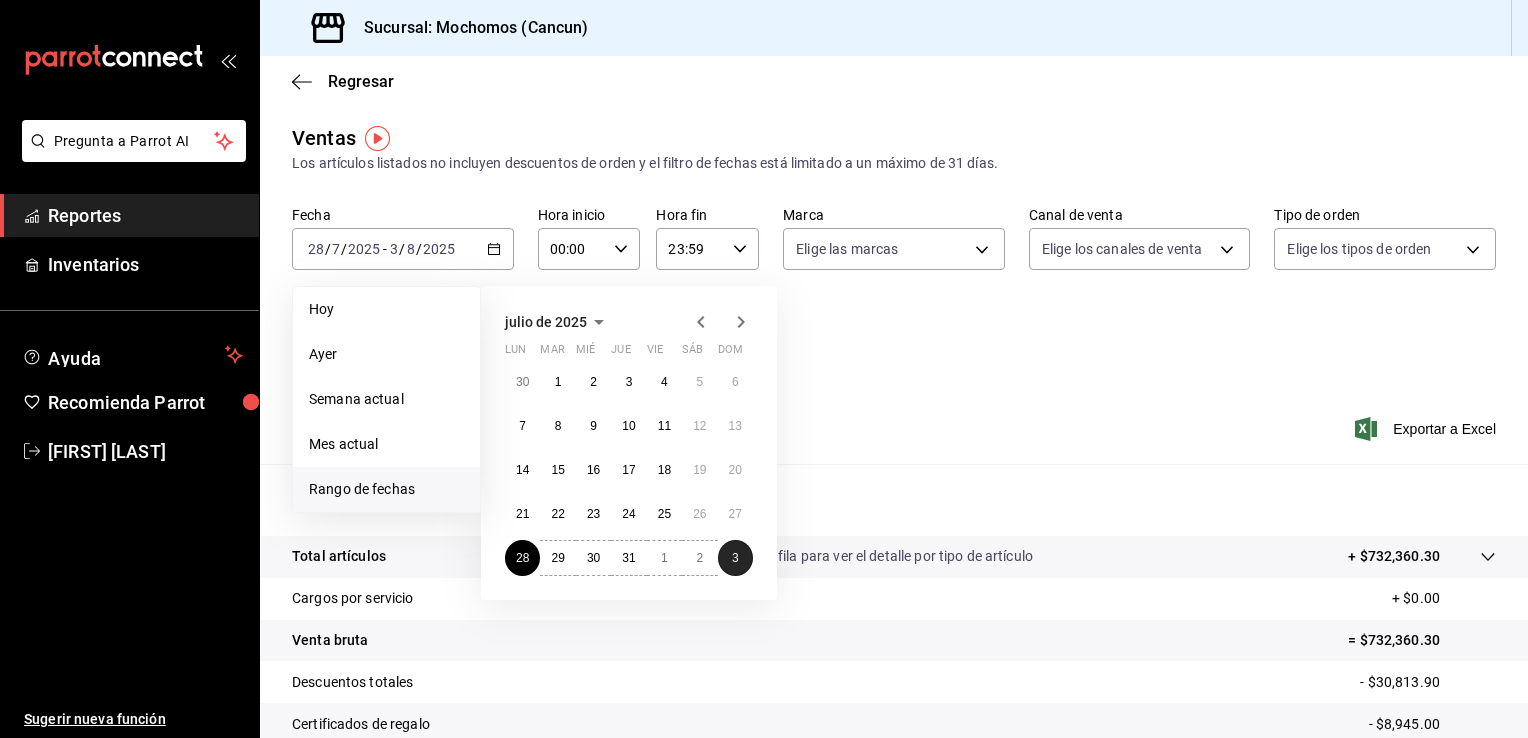 click on "3" at bounding box center (735, 558) 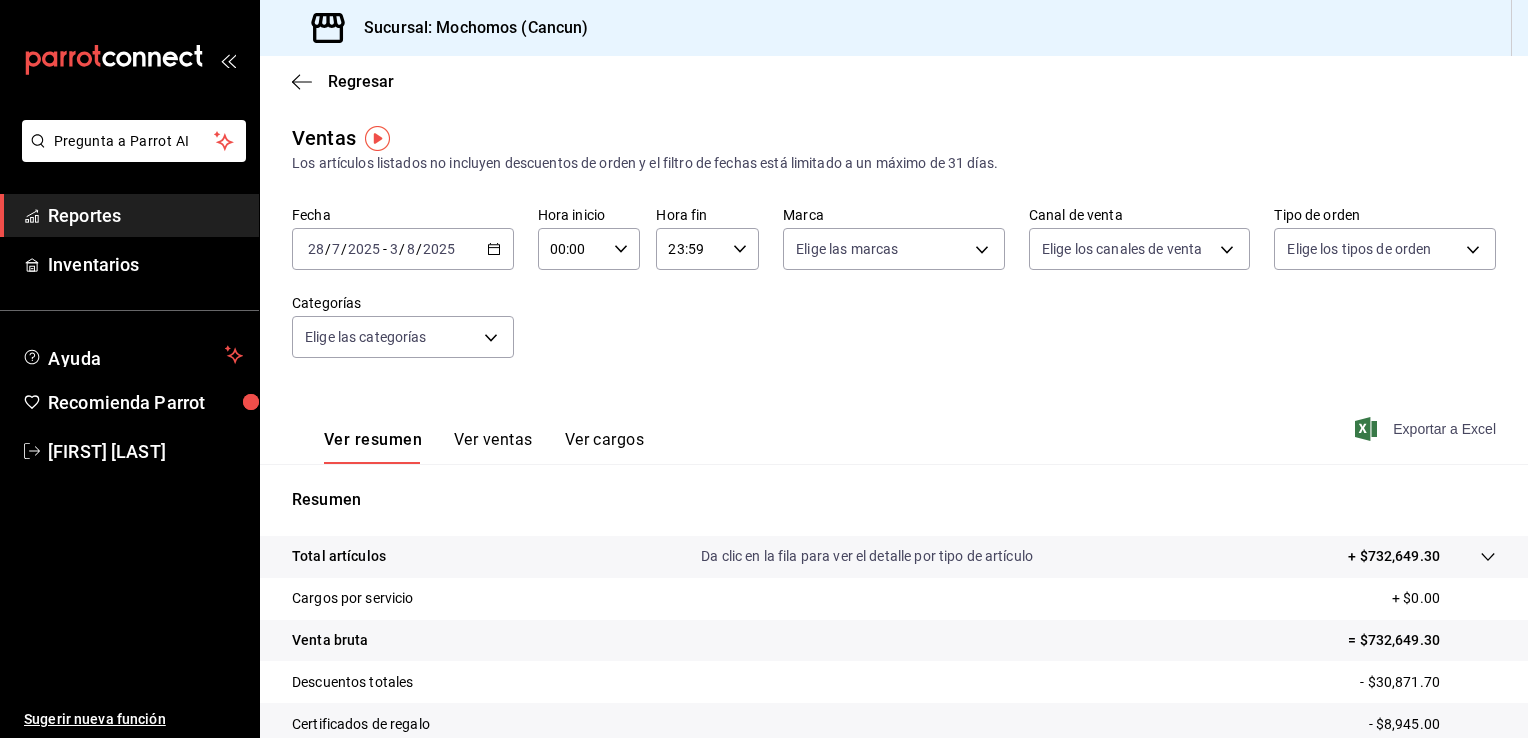 click on "Exportar a Excel" at bounding box center [1427, 429] 